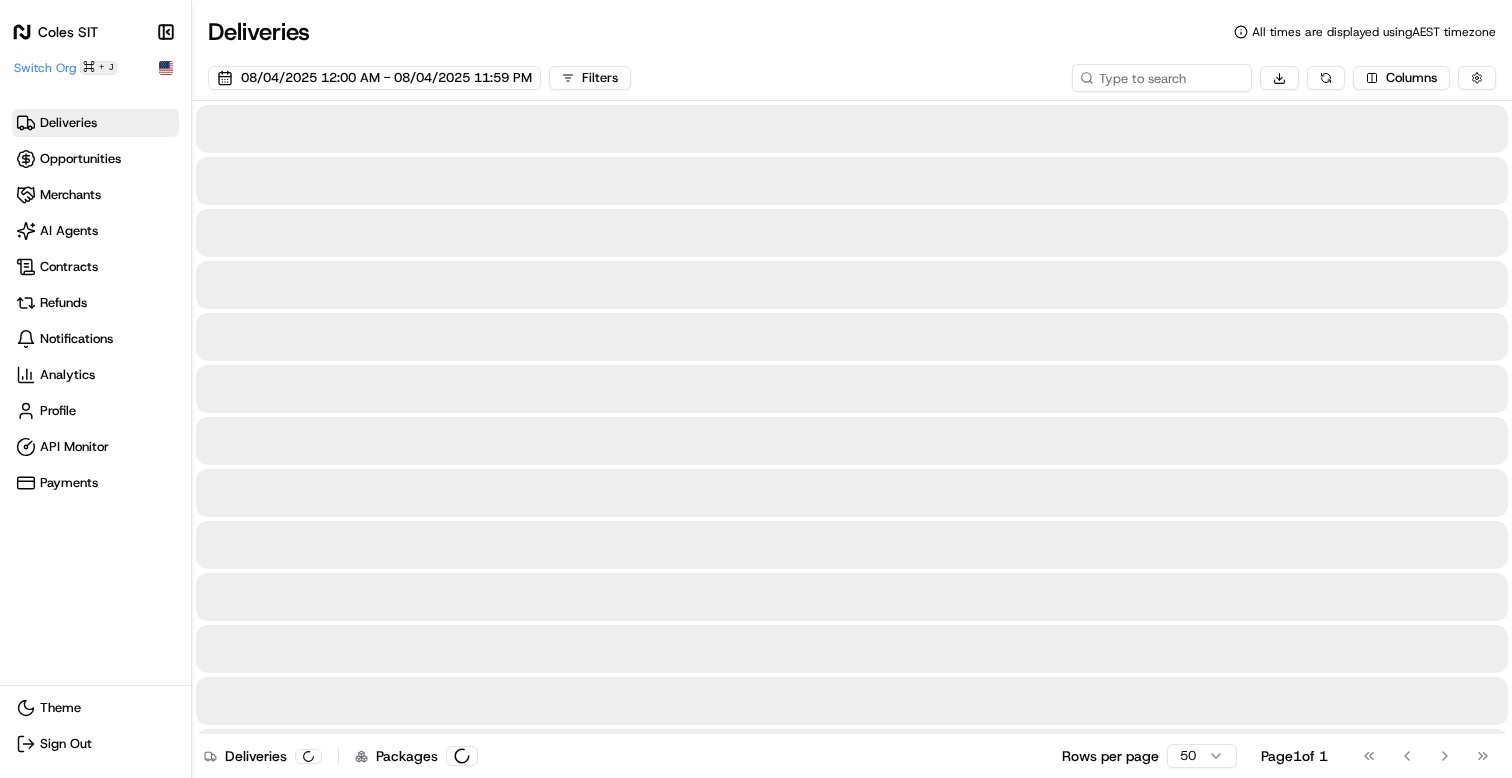 scroll, scrollTop: 0, scrollLeft: 0, axis: both 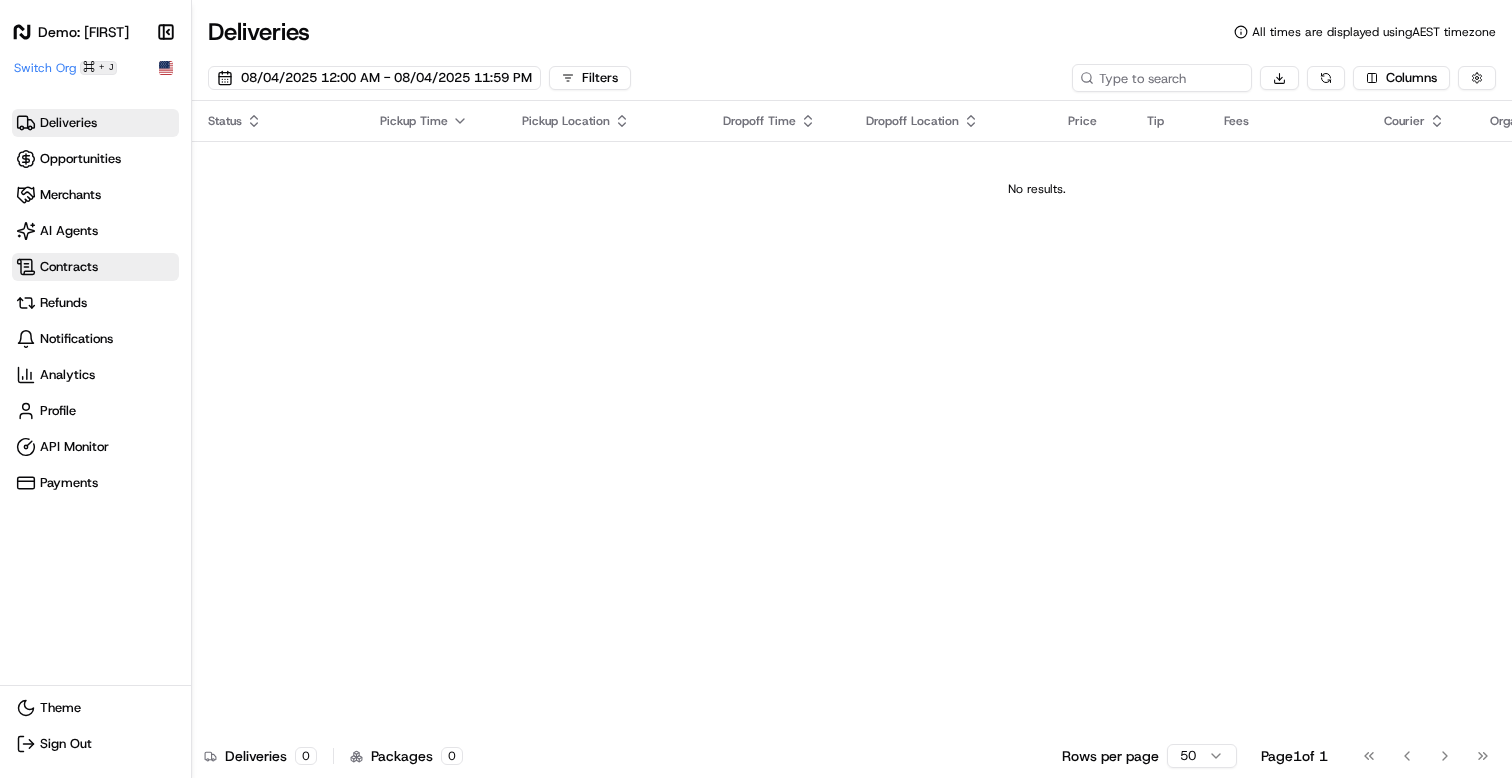 click on "Contracts" at bounding box center [69, 267] 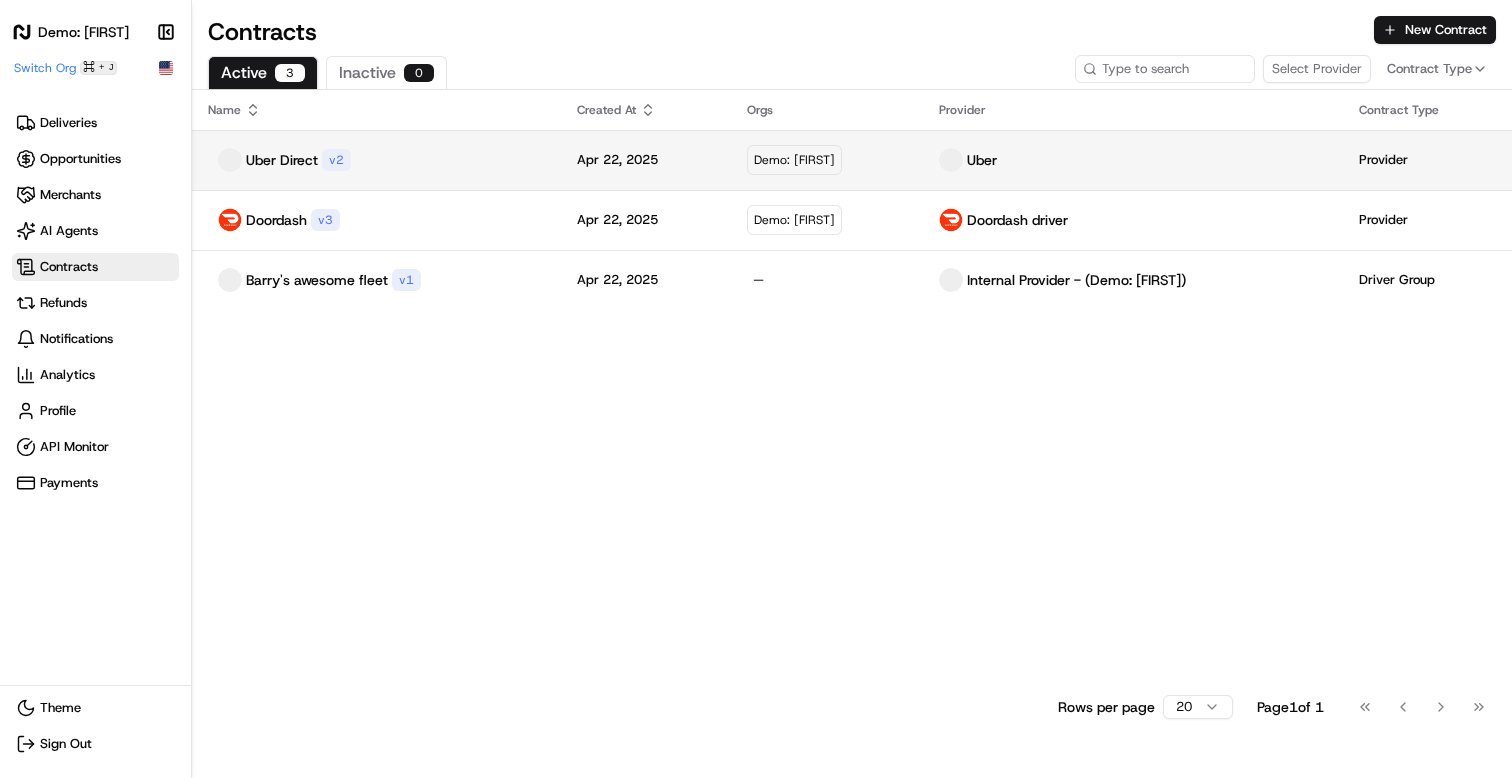 click on "Uber Direct v 2" at bounding box center (376, 160) 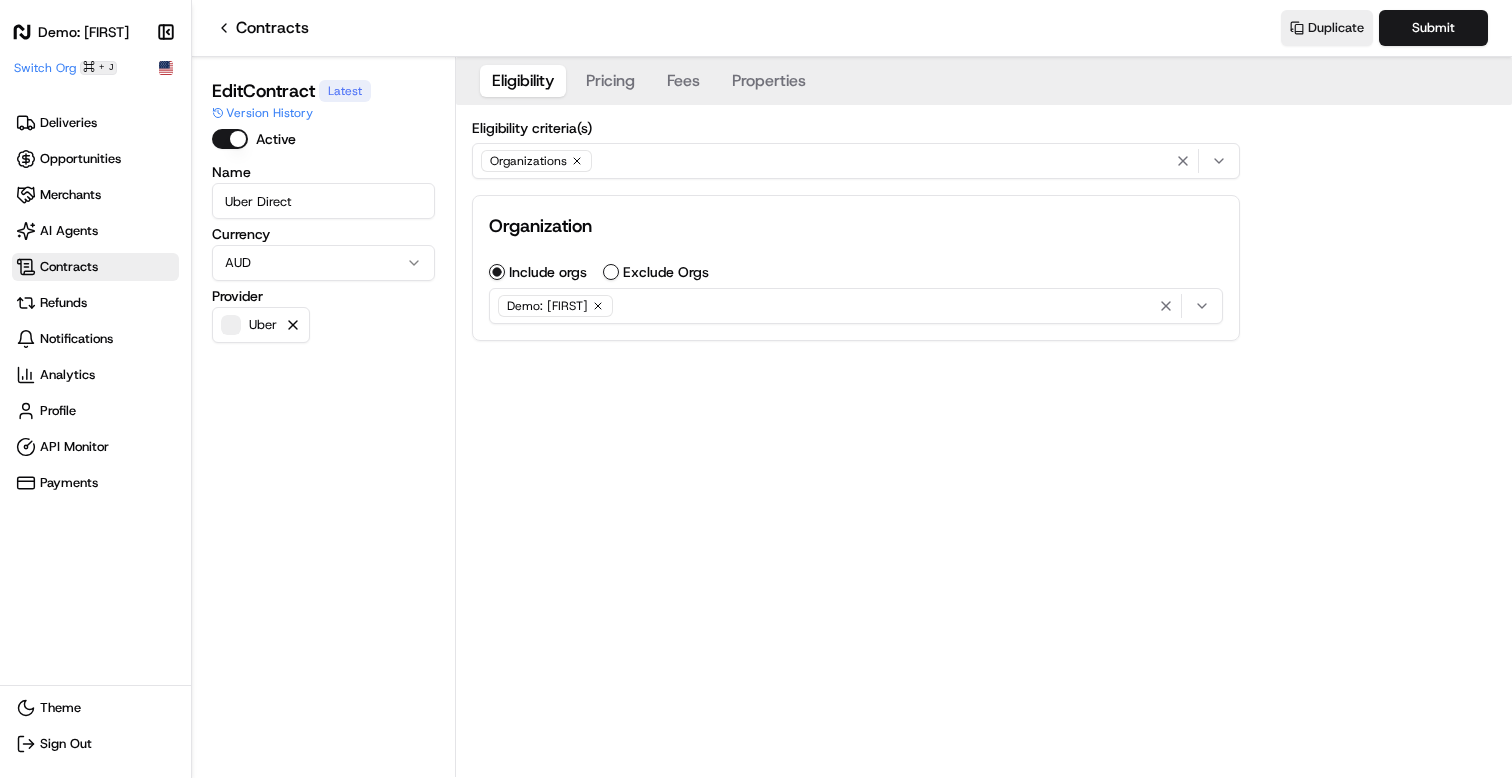 click on "Contracts" at bounding box center (262, 28) 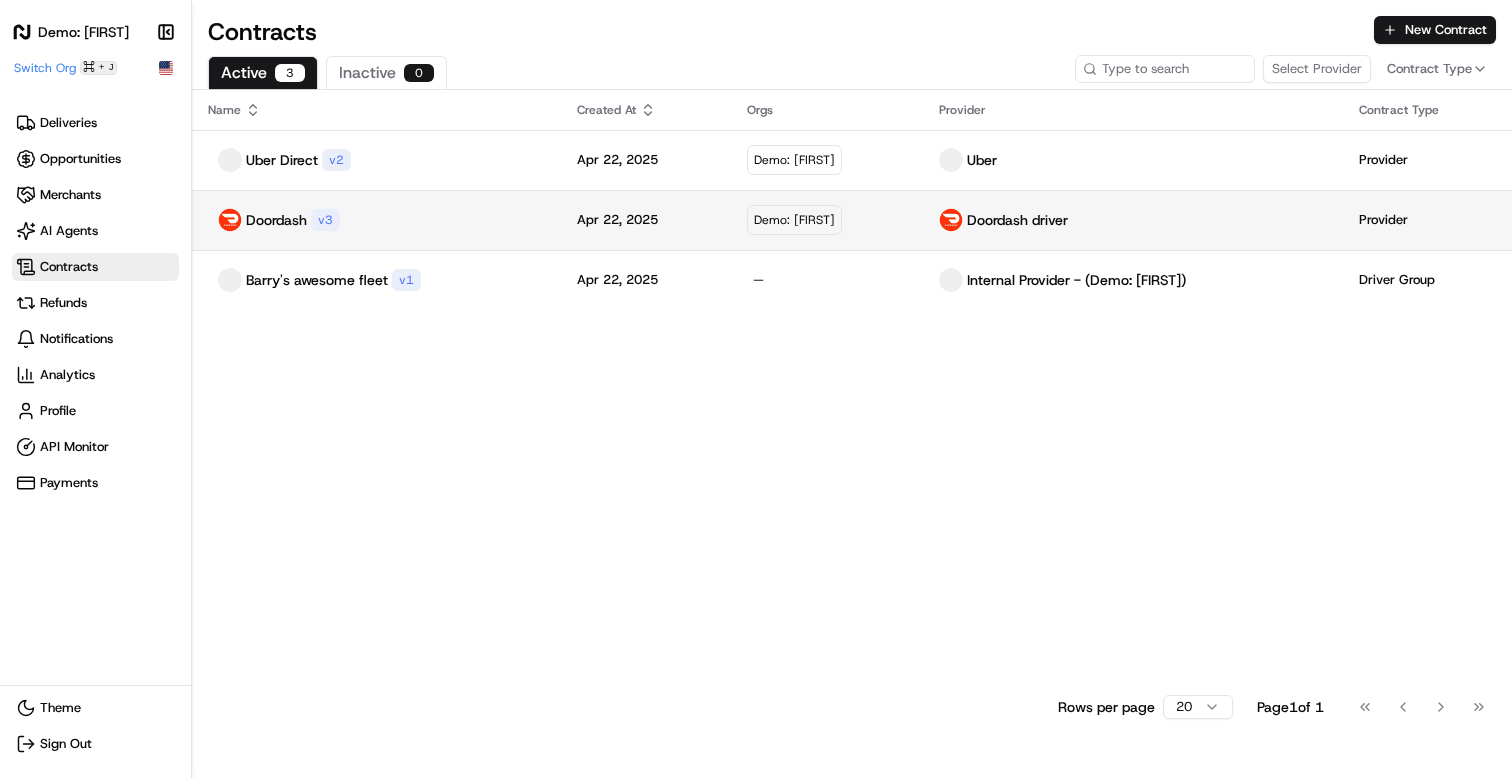 click on "Doordash" at bounding box center [276, 220] 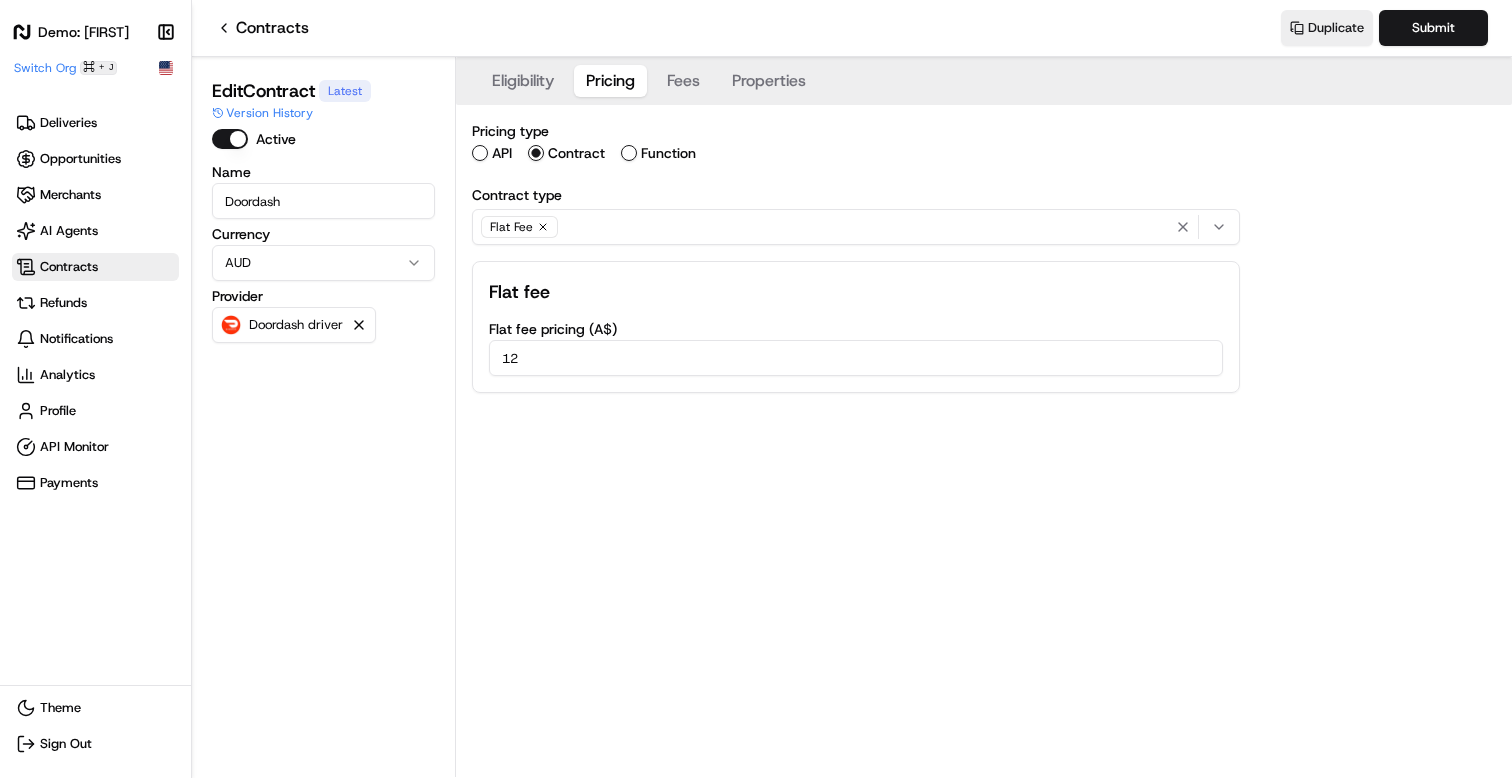 click on "Pricing" at bounding box center (610, 81) 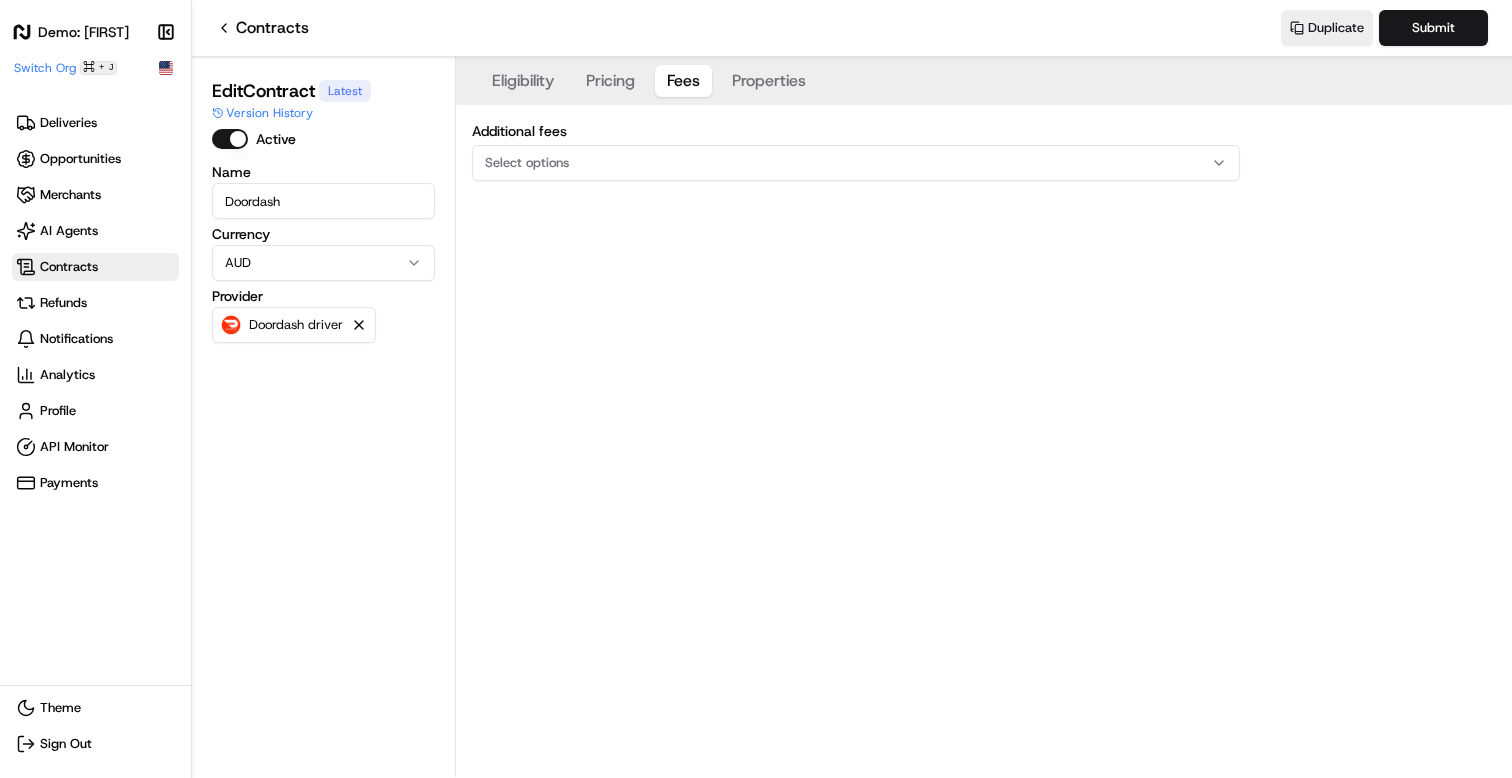 click on "Fees" at bounding box center (683, 81) 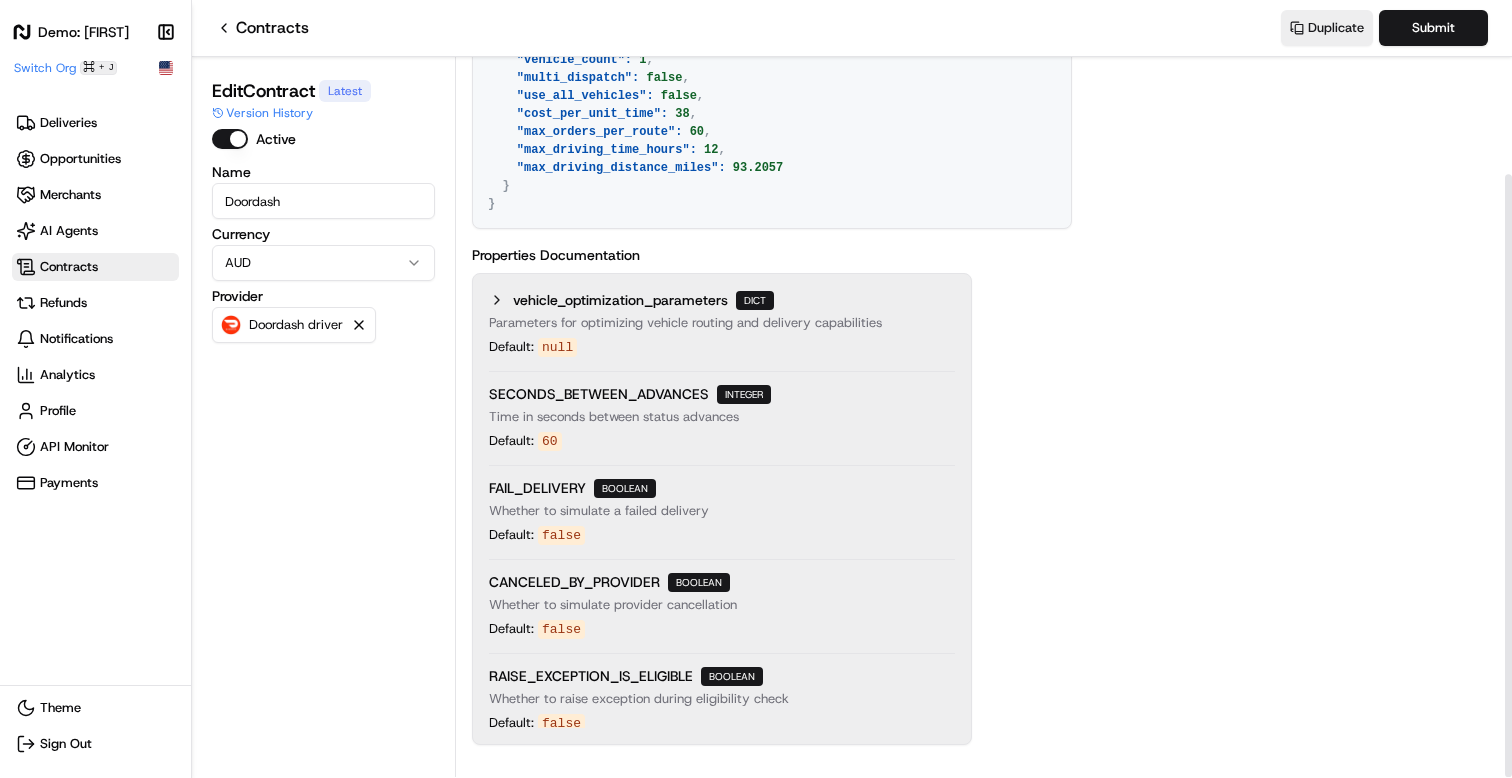 scroll, scrollTop: 0, scrollLeft: 0, axis: both 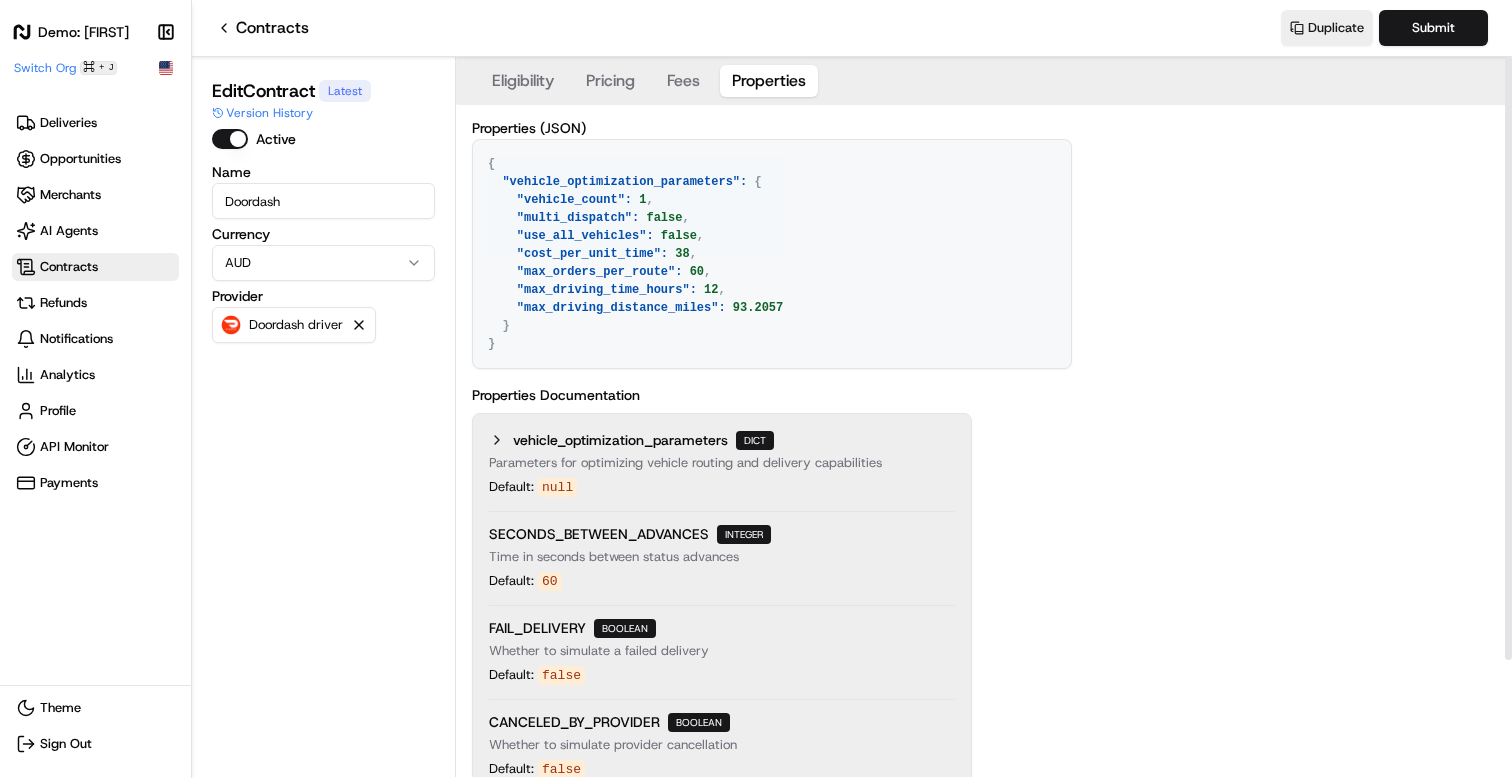 click on "Eligibility" at bounding box center [523, 81] 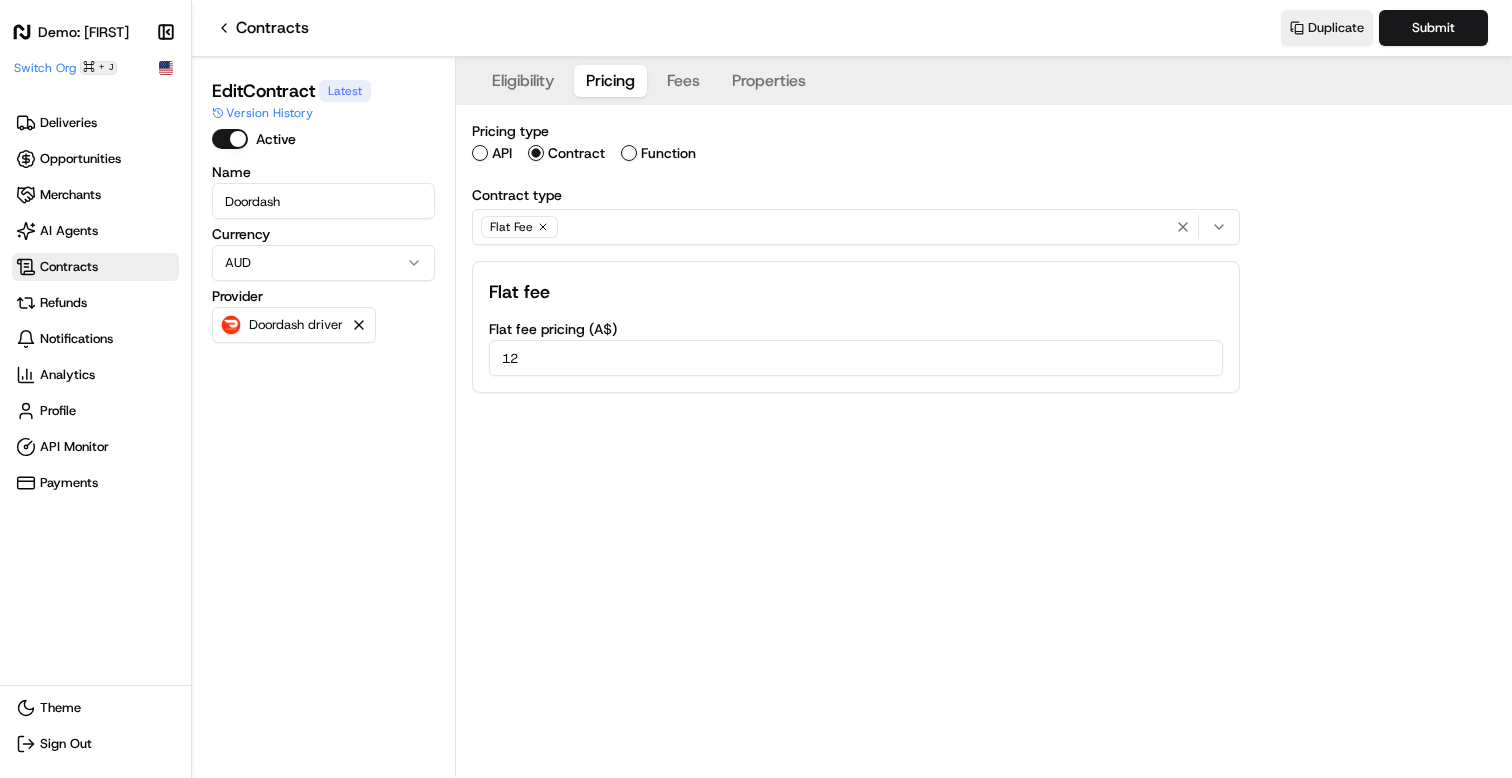 click on "Pricing" at bounding box center [610, 81] 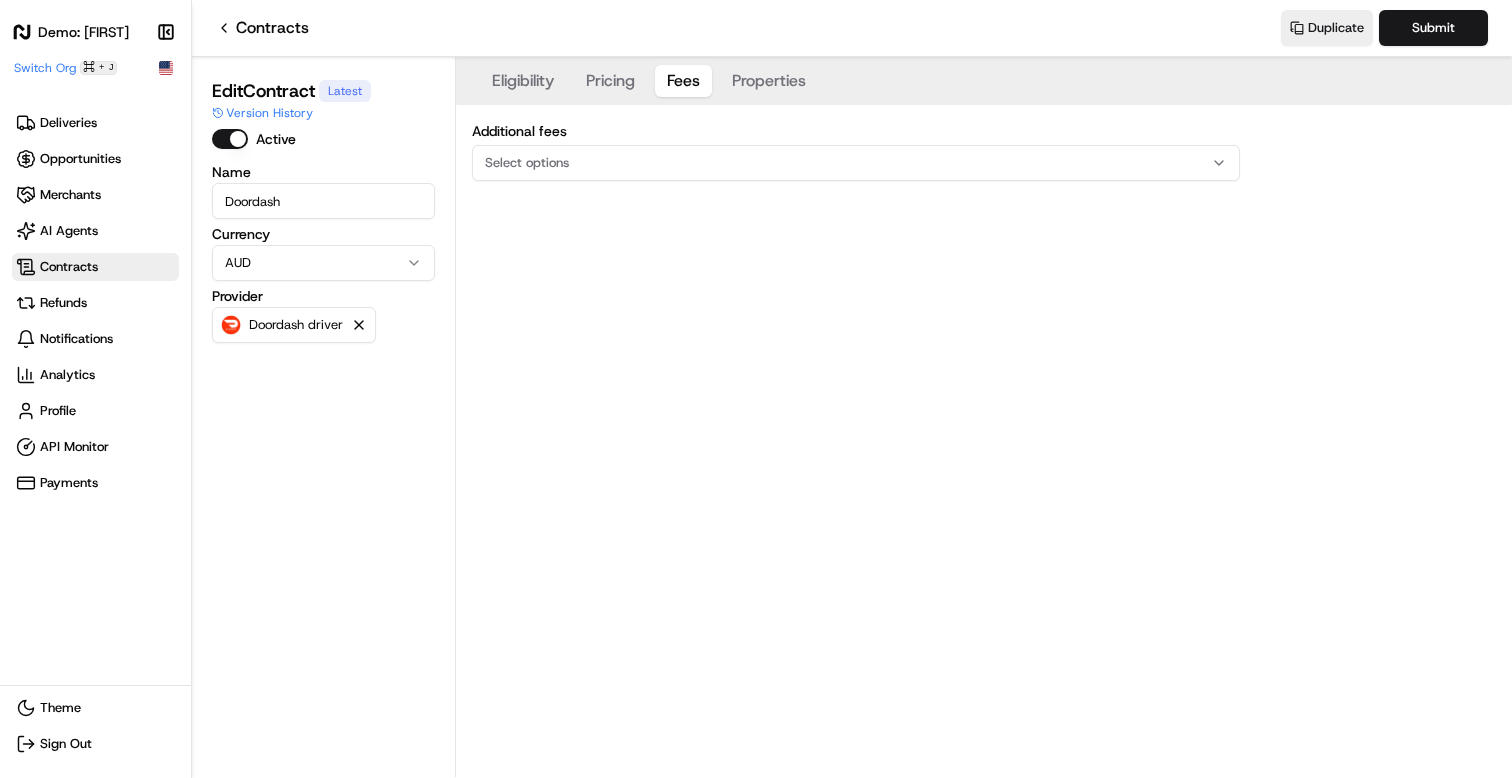 click on "Properties" at bounding box center (769, 81) 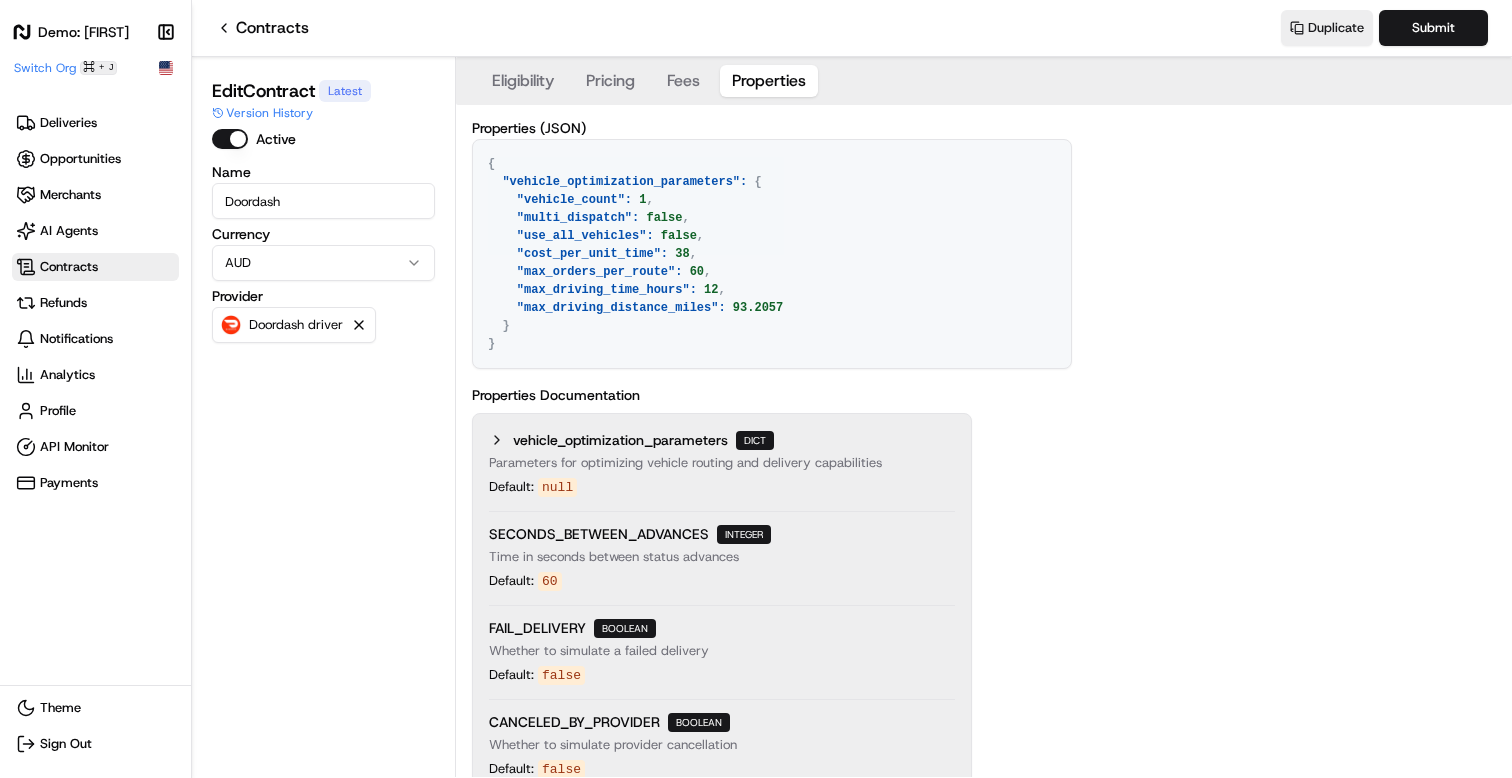 click on "Contracts" at bounding box center [262, 28] 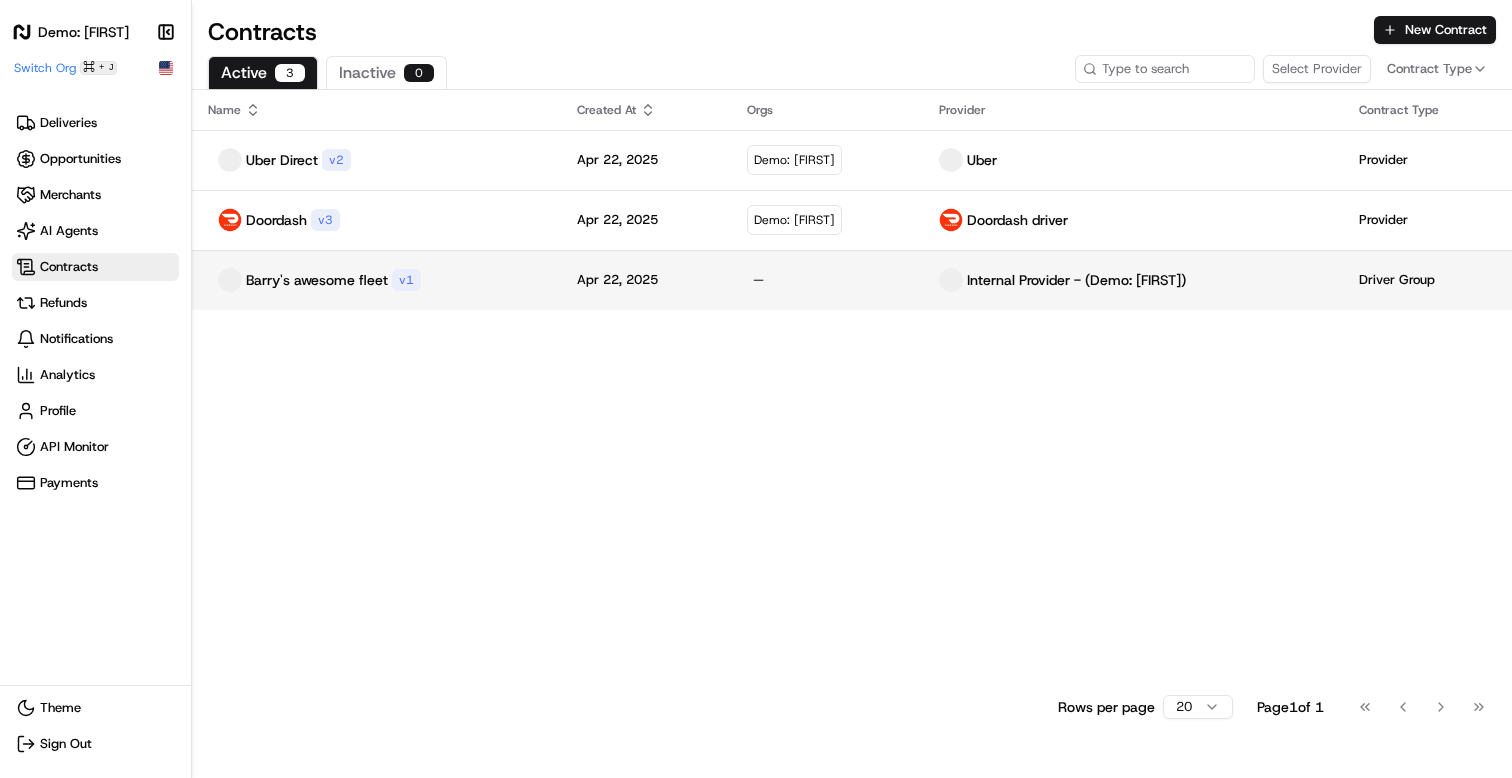 click on "Barry's awesome fleet" at bounding box center (317, 280) 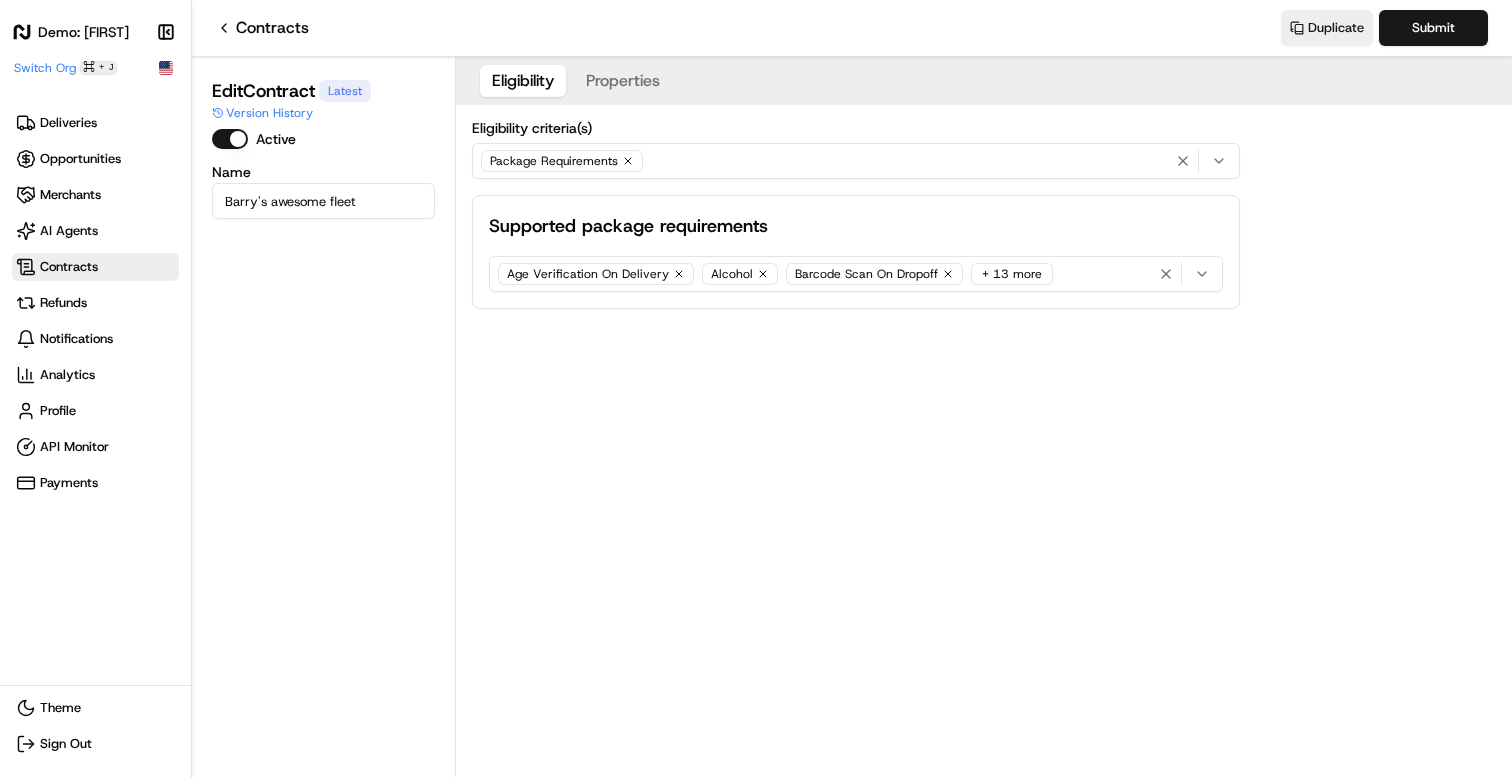 click on "Properties" at bounding box center (623, 81) 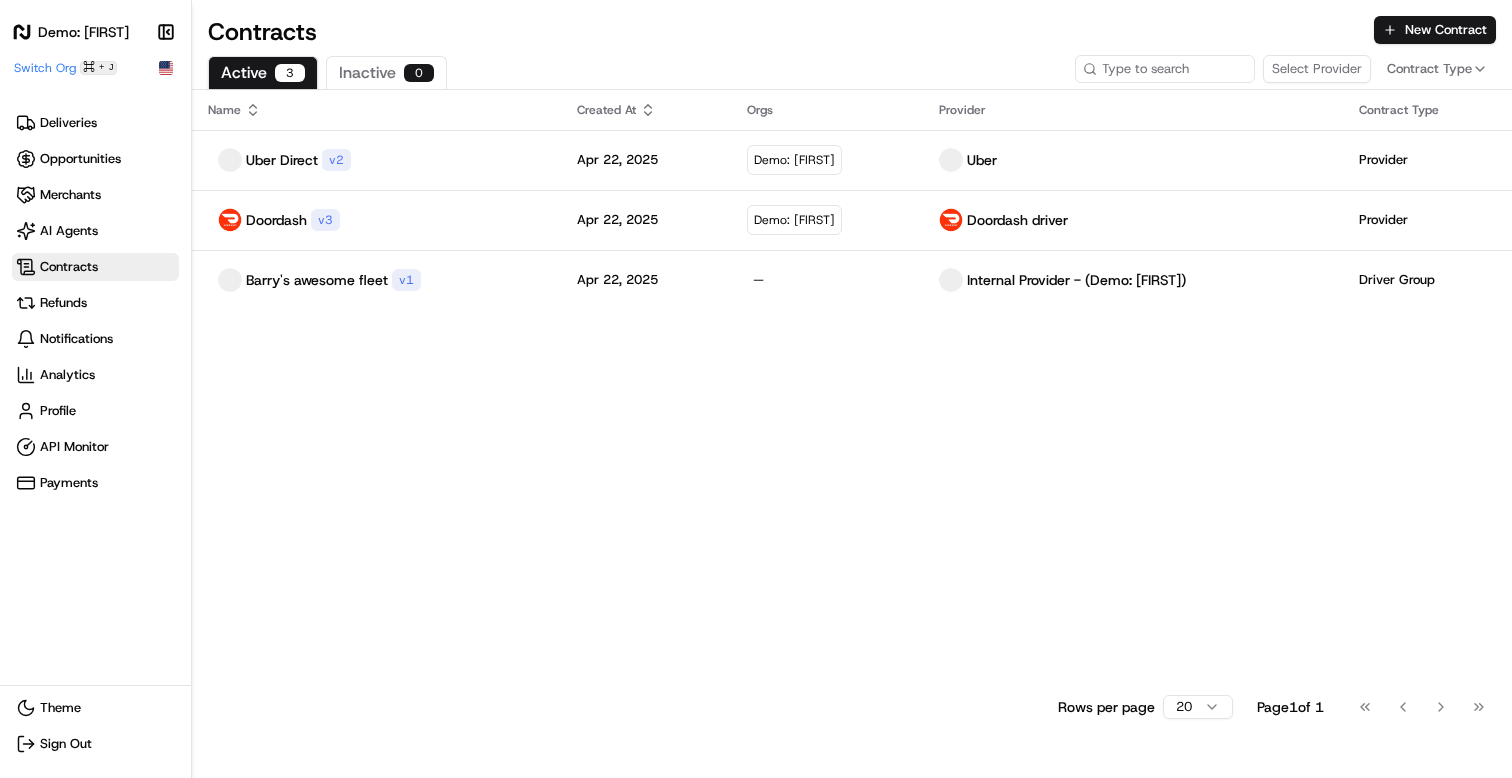 click on "Inactive 0" at bounding box center (386, 72) 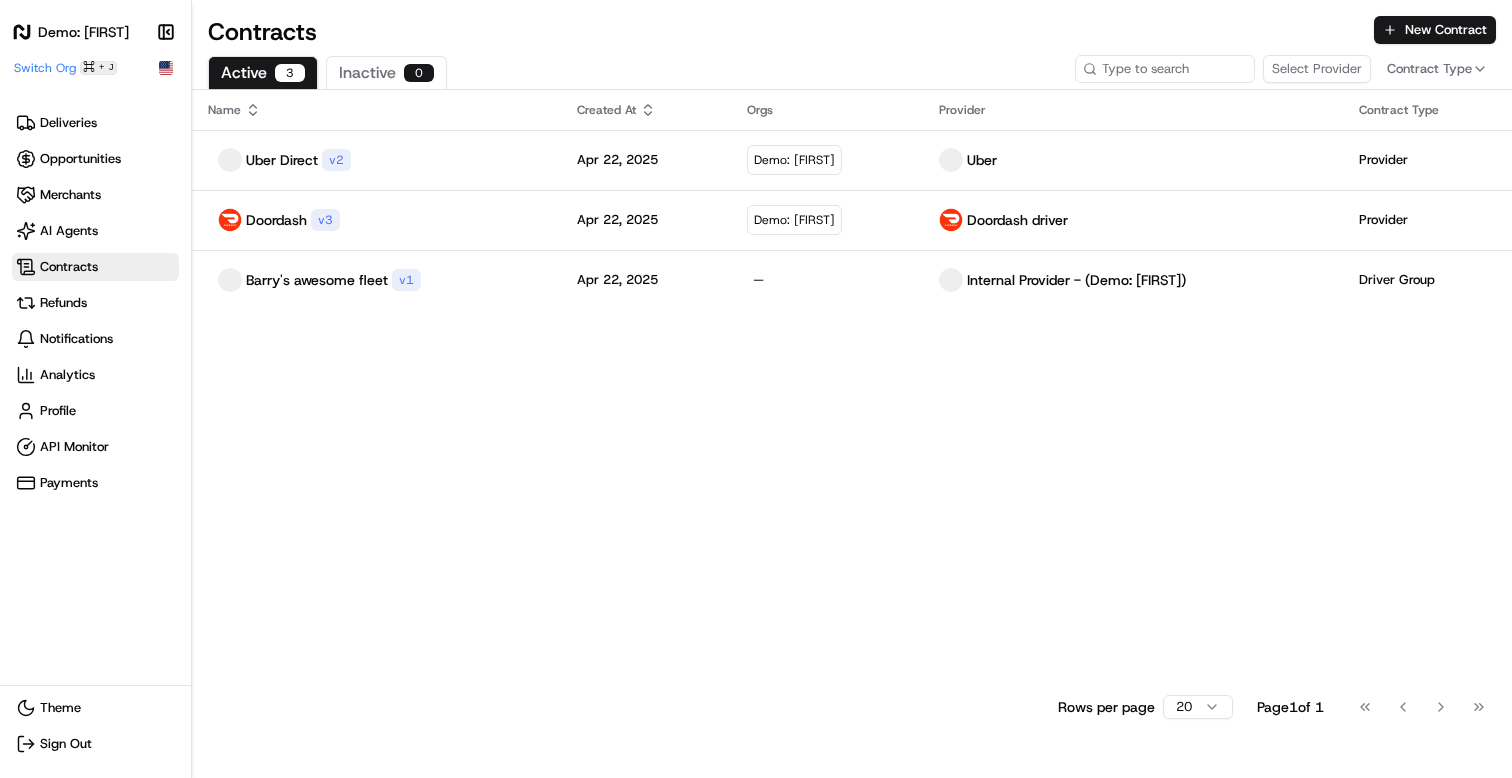 click on "Active 3" at bounding box center [263, 72] 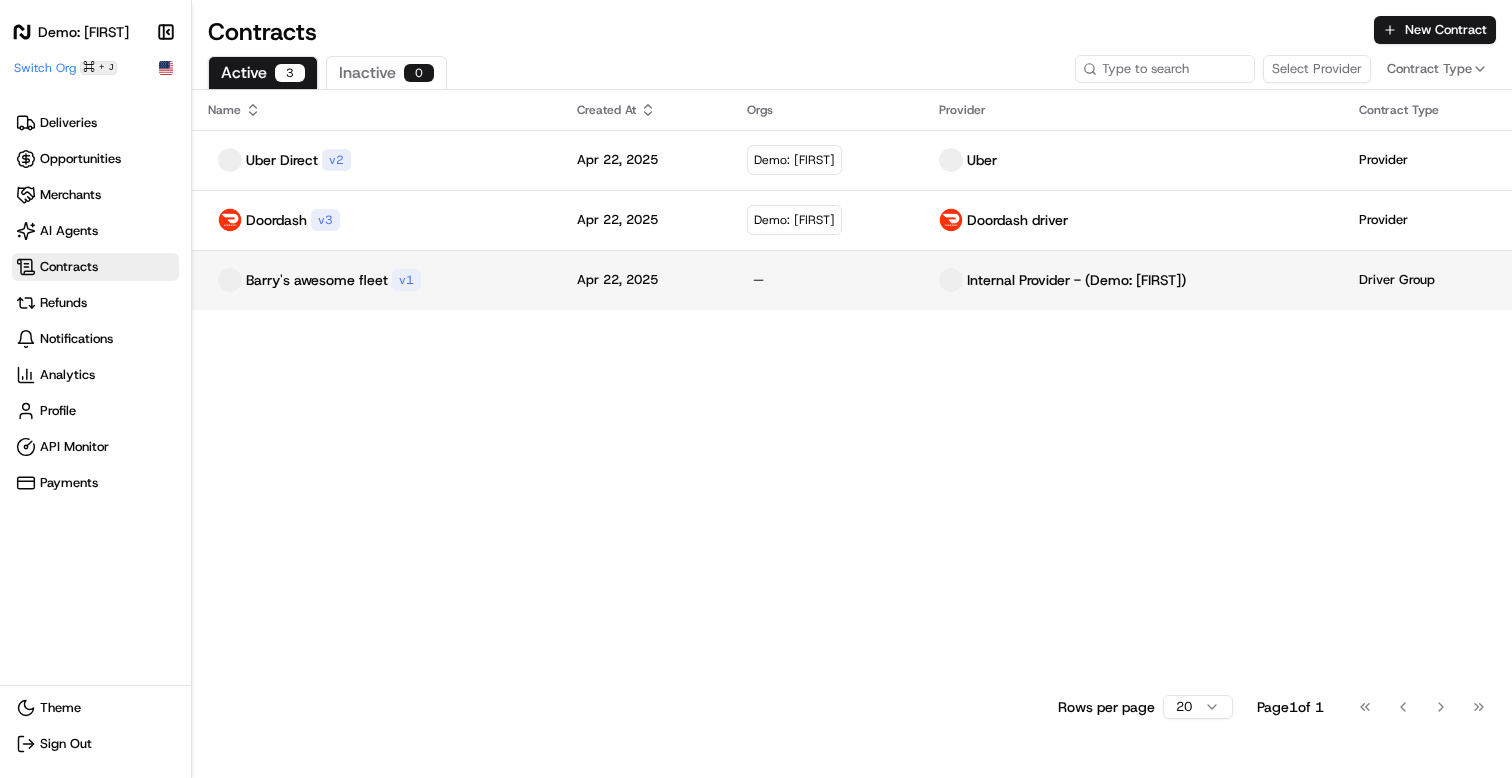 click on "Barry's awesome fleet" at bounding box center [317, 280] 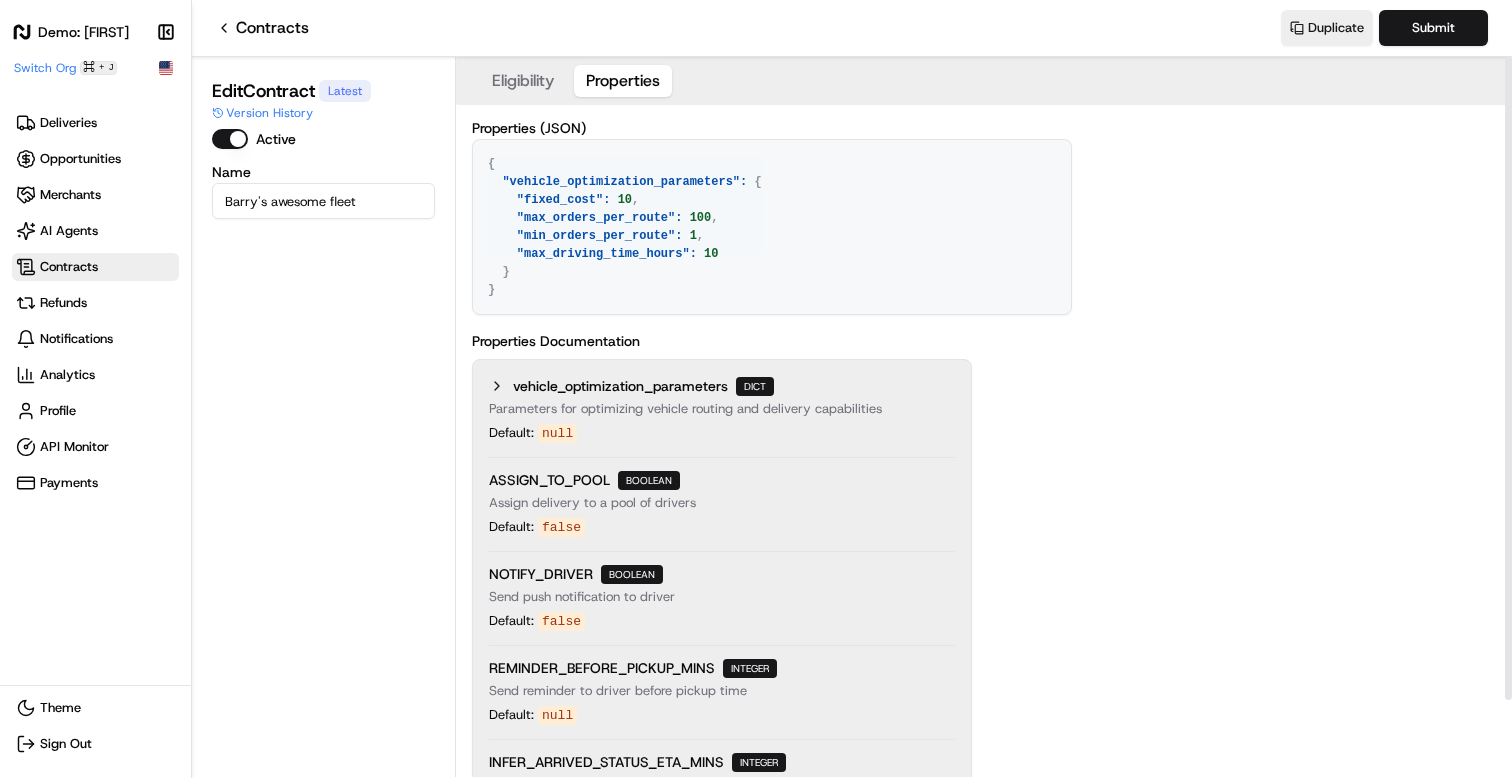 click on "Properties" at bounding box center [623, 81] 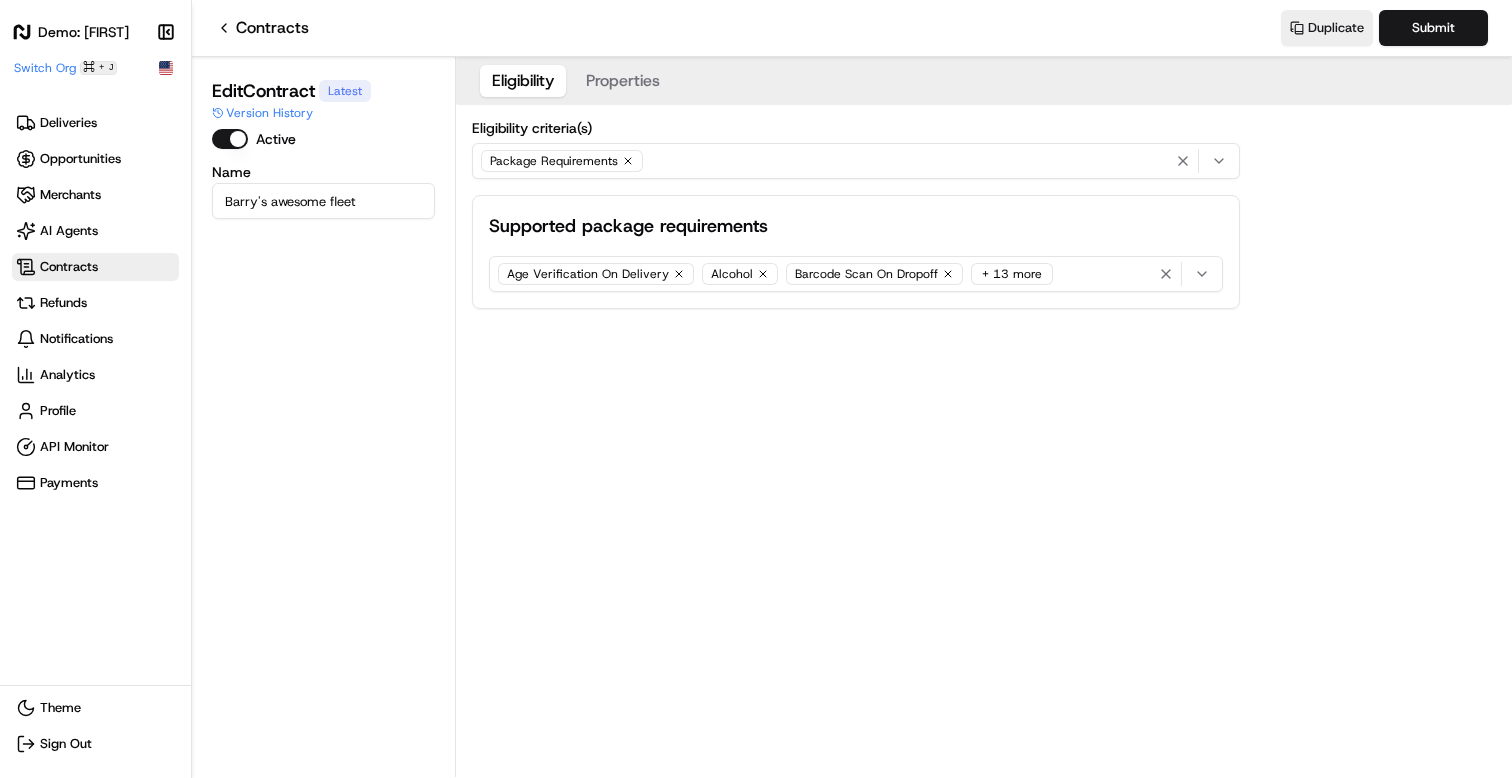 click on "Eligibility" at bounding box center [523, 81] 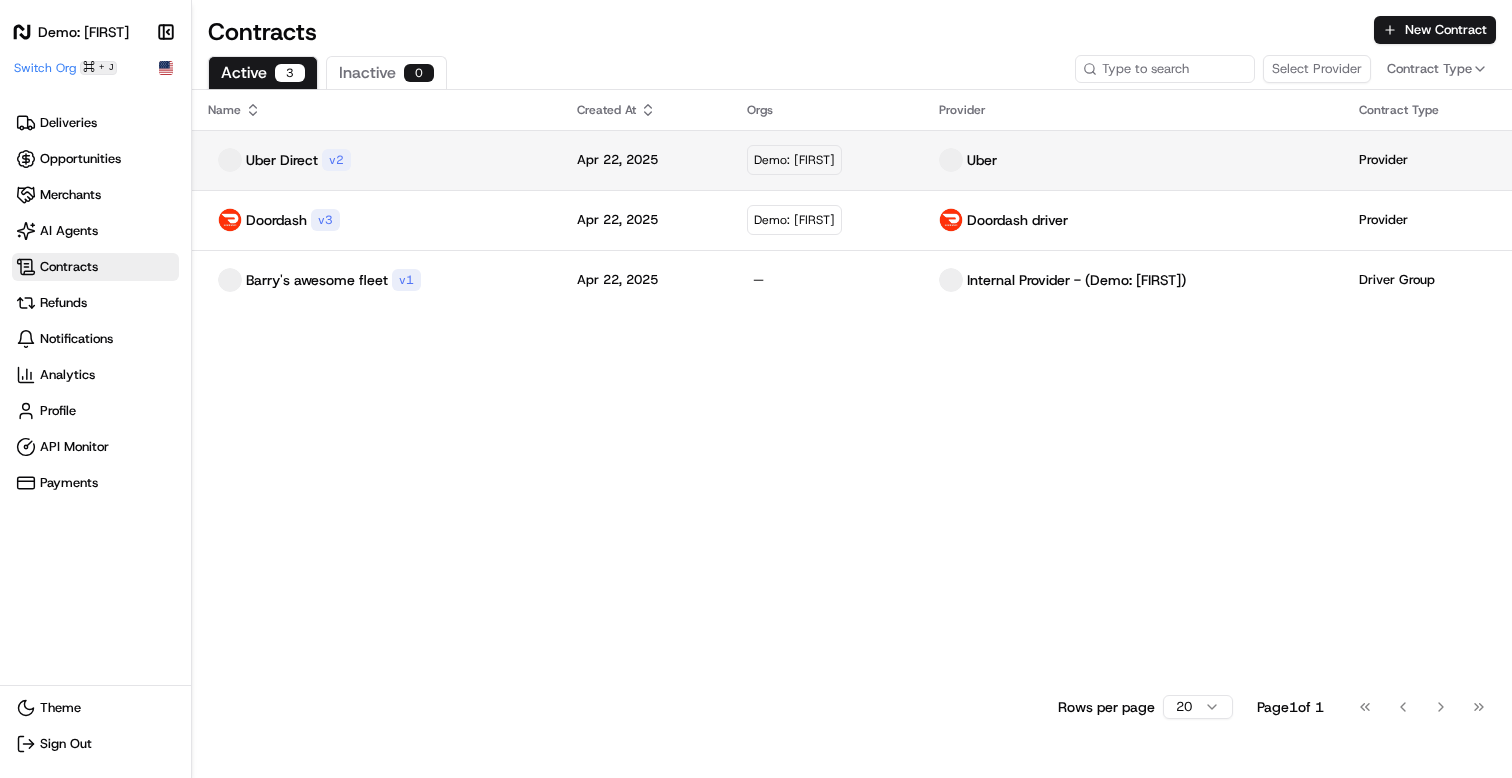 click on "v 2" at bounding box center [336, 160] 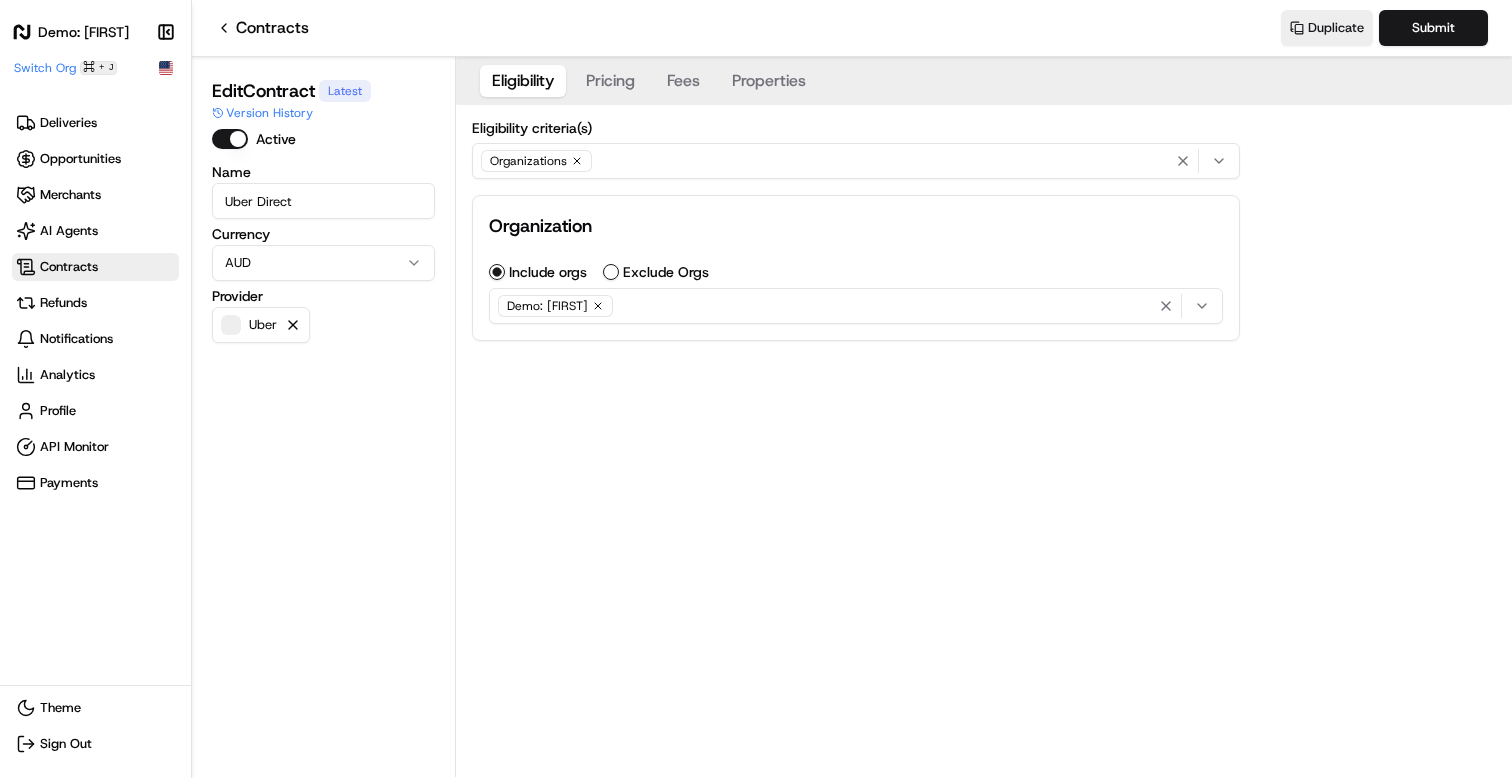 click on "Contracts" at bounding box center [262, 28] 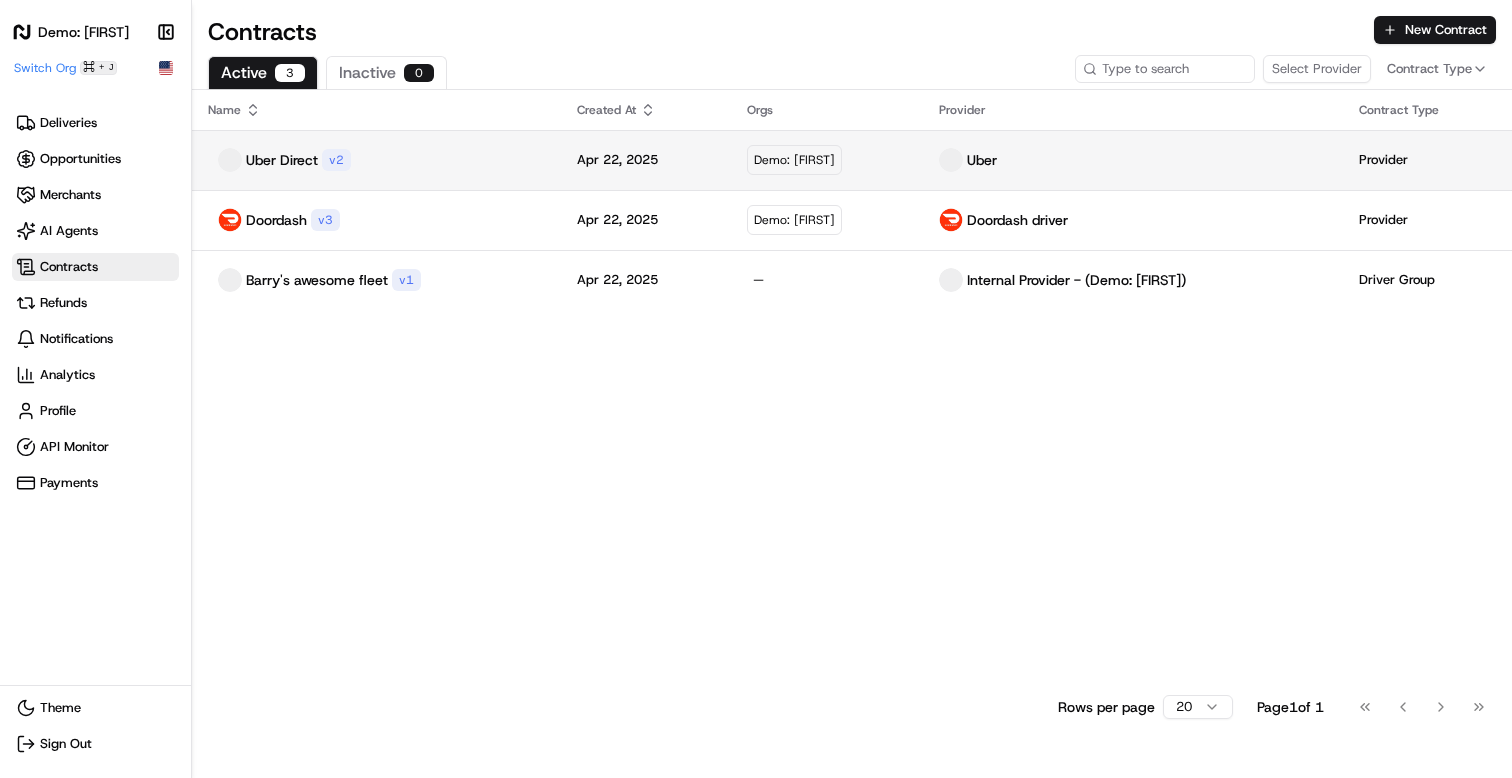 click on "Uber Direct" at bounding box center (282, 160) 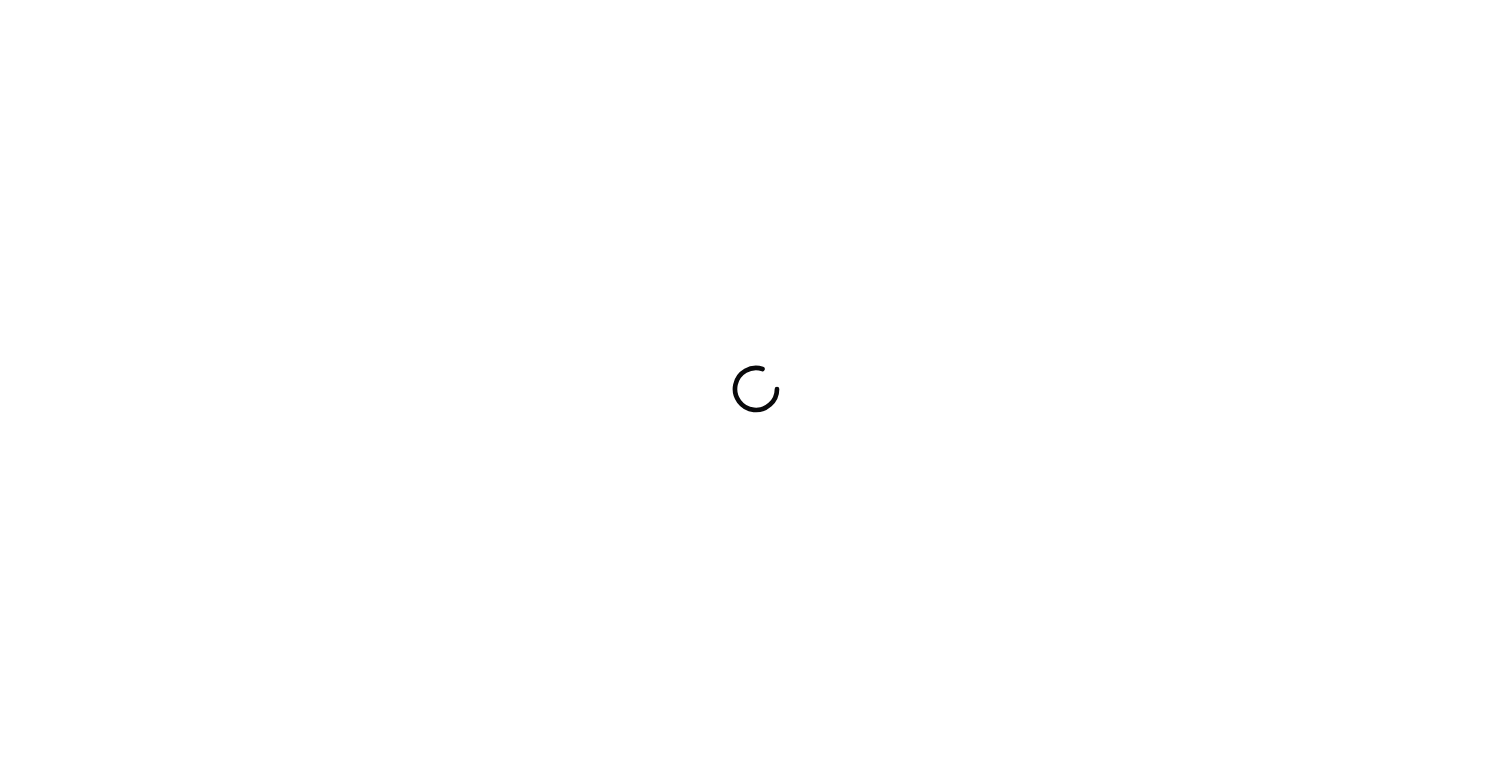scroll, scrollTop: 0, scrollLeft: 0, axis: both 